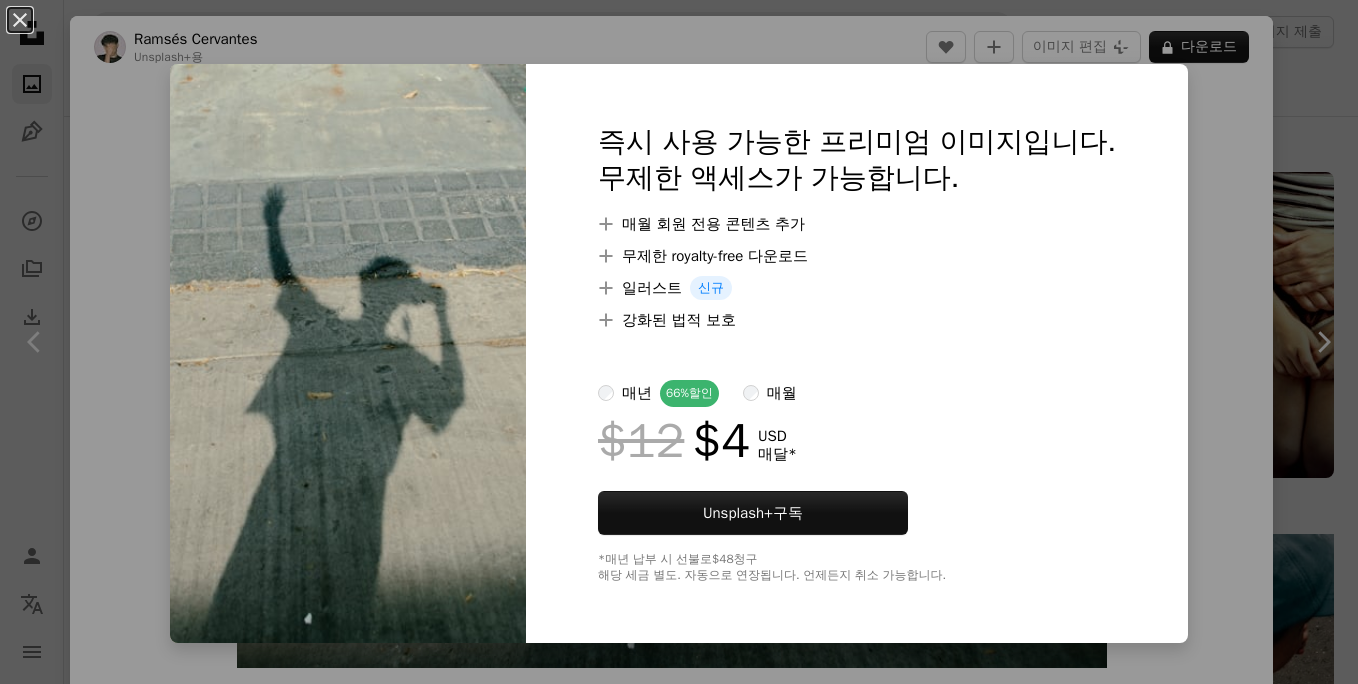 scroll, scrollTop: 5799, scrollLeft: 0, axis: vertical 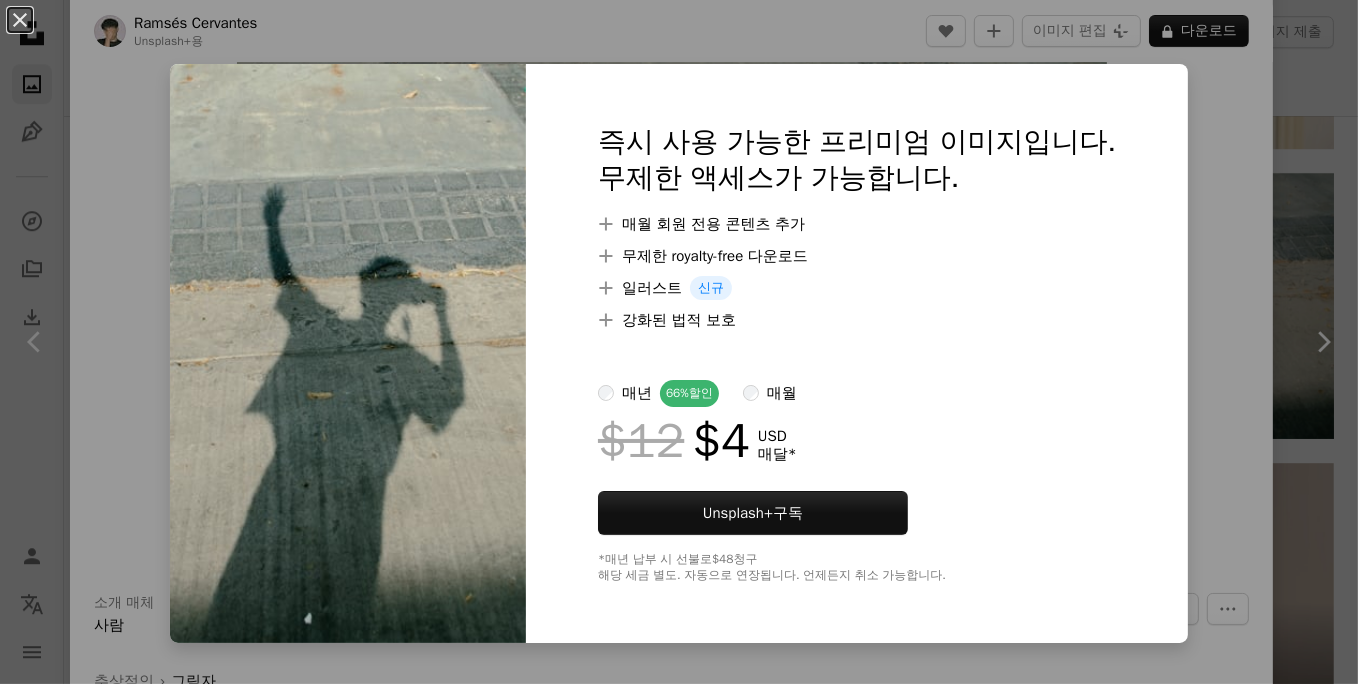 click on "매월" at bounding box center [782, 393] 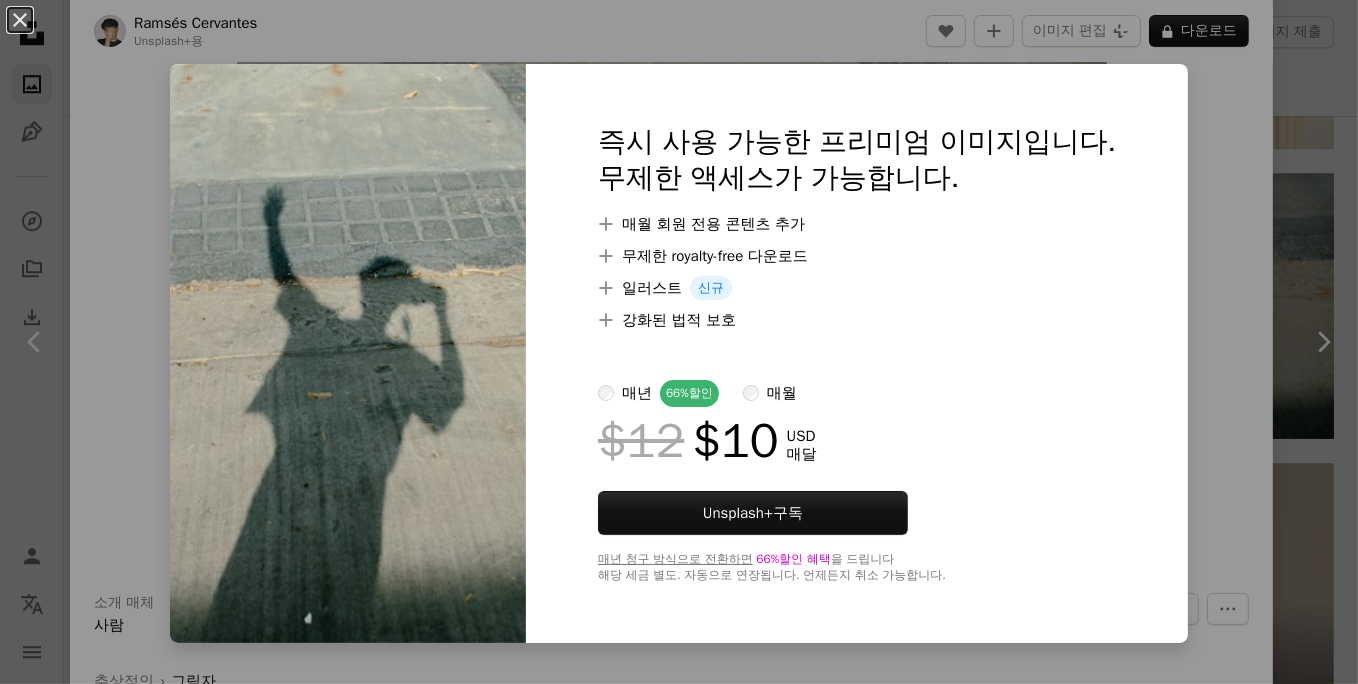 click on "매년" at bounding box center [637, 393] 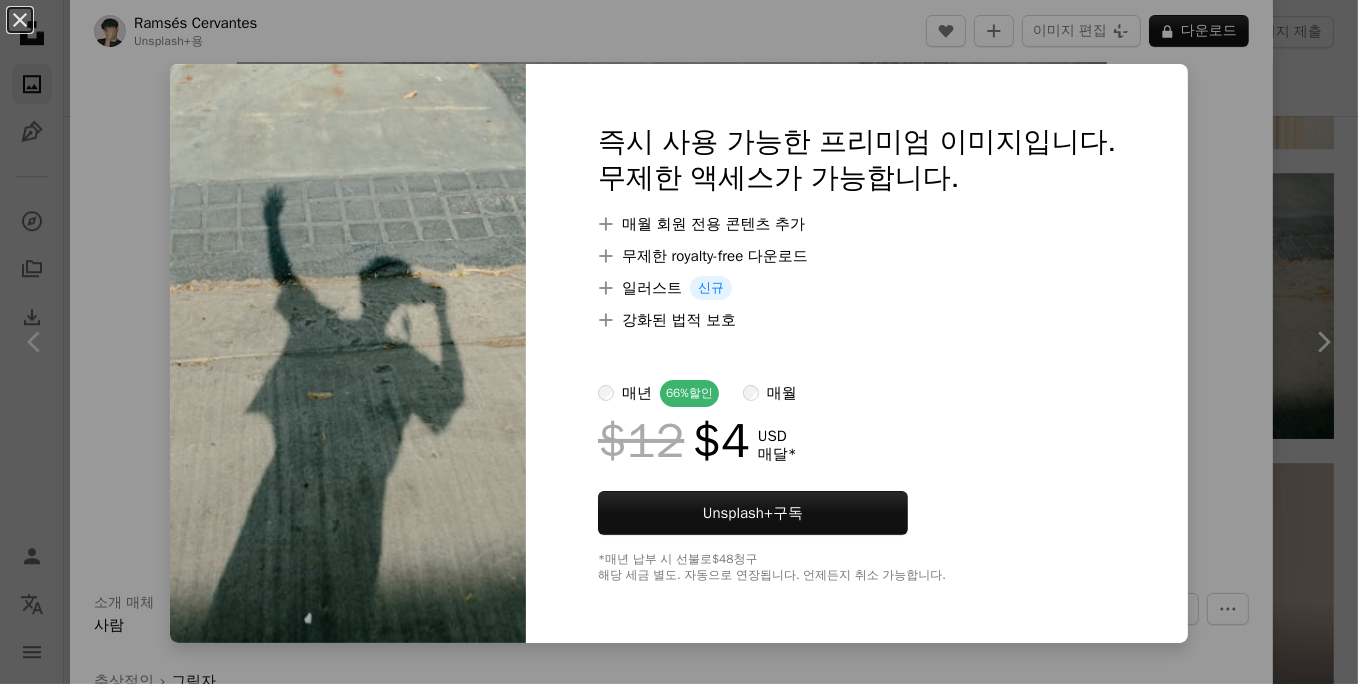 click on "매월" at bounding box center (770, 393) 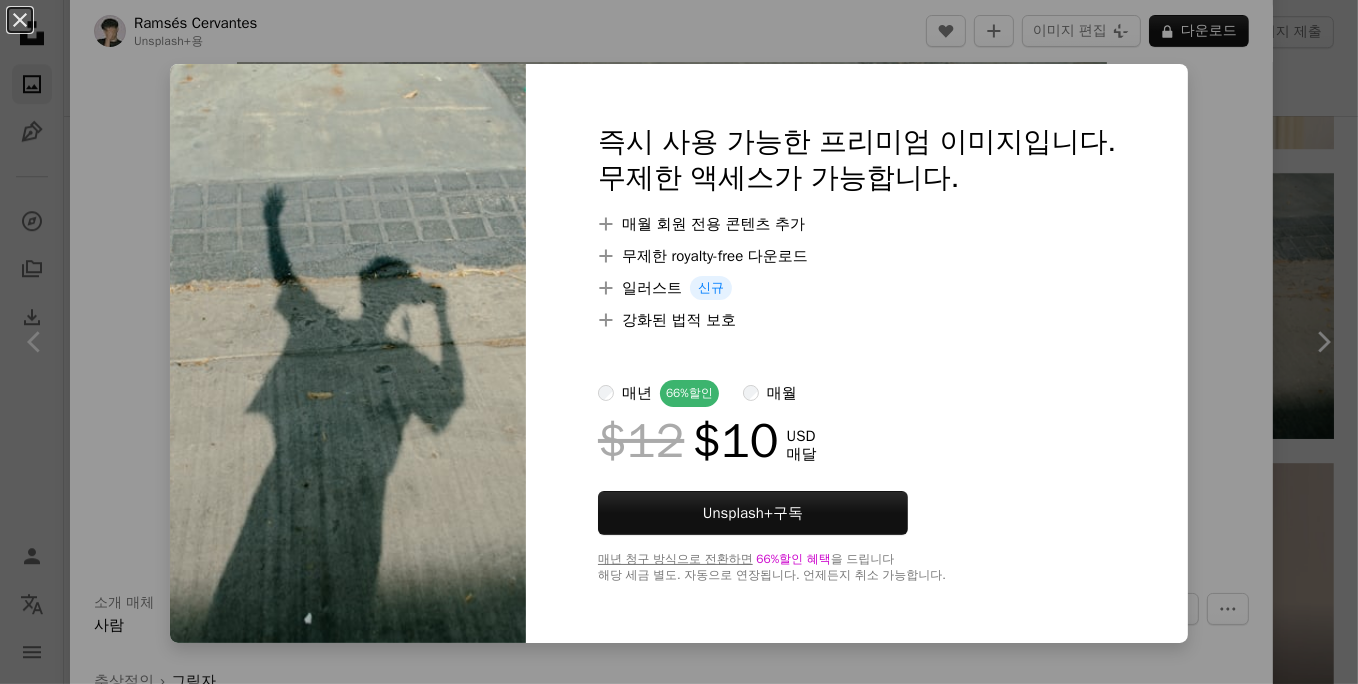 click on "An X shape 즉시 사용 가능한 프리미엄 이미지입니다. 무제한 액세스가 가능합니다. A plus sign 매월 회원 전용 콘텐츠 추가 A plus sign 무제한 royalty-free 다운로드 A plus sign 일러스트  신규 A plus sign 강화된 법적 보호 매년 66%  할인 매월 $12   $10 USD 매달 Unsplash+  구독 매년 청구 방식으로 전환하면   66%  할인 혜택 을 드립니다 해당 세금 별도. 자동으로 연장됩니다. 언제든지 취소 가능합니다." at bounding box center [679, 342] 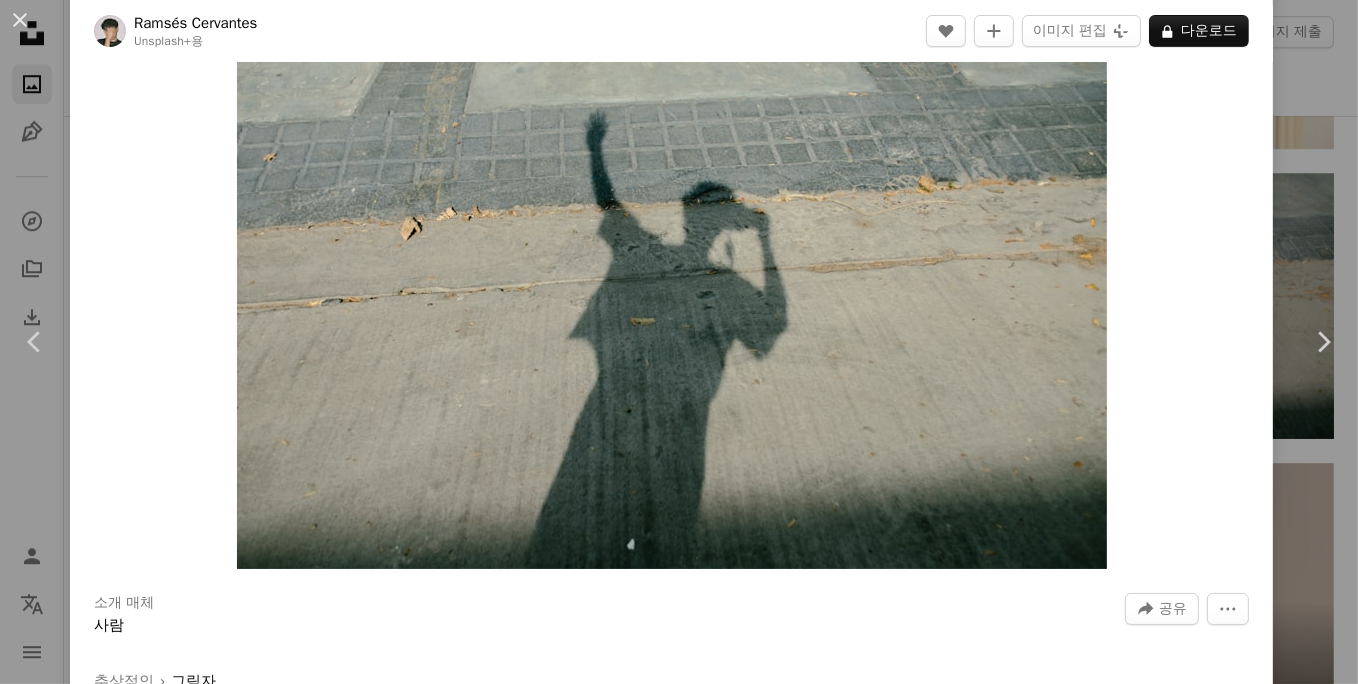 type 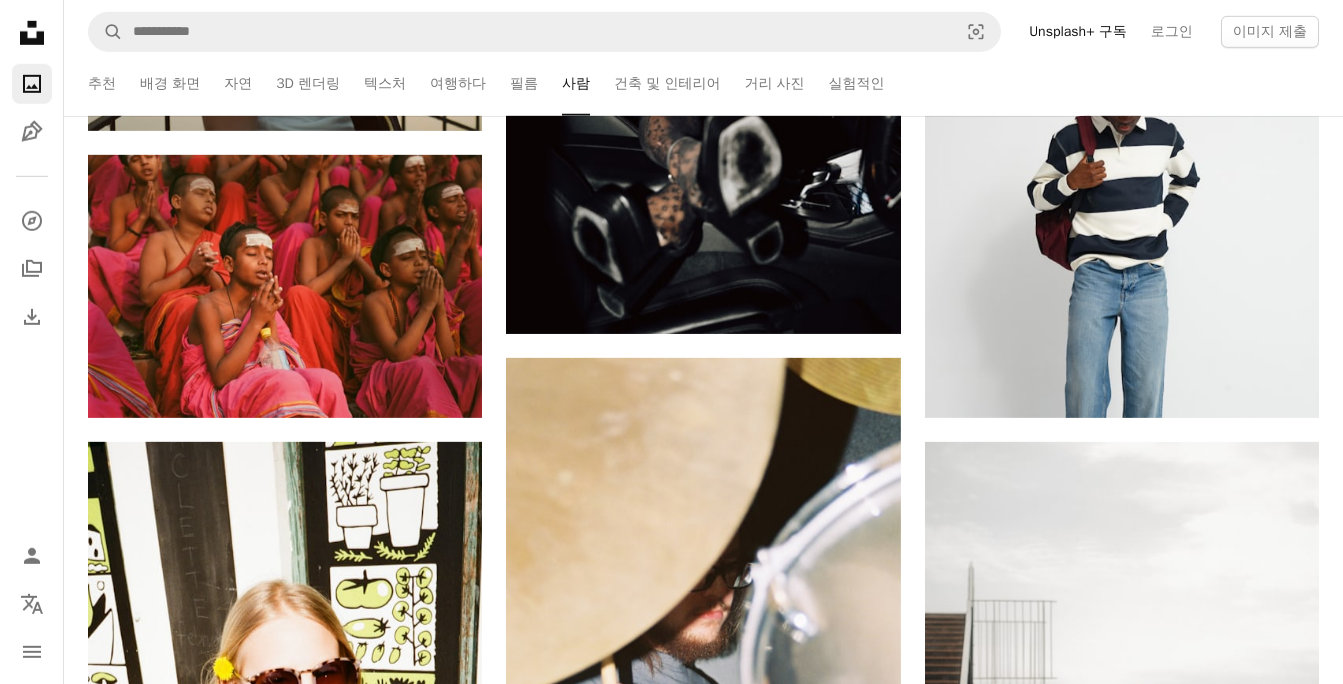 scroll, scrollTop: 8400, scrollLeft: 0, axis: vertical 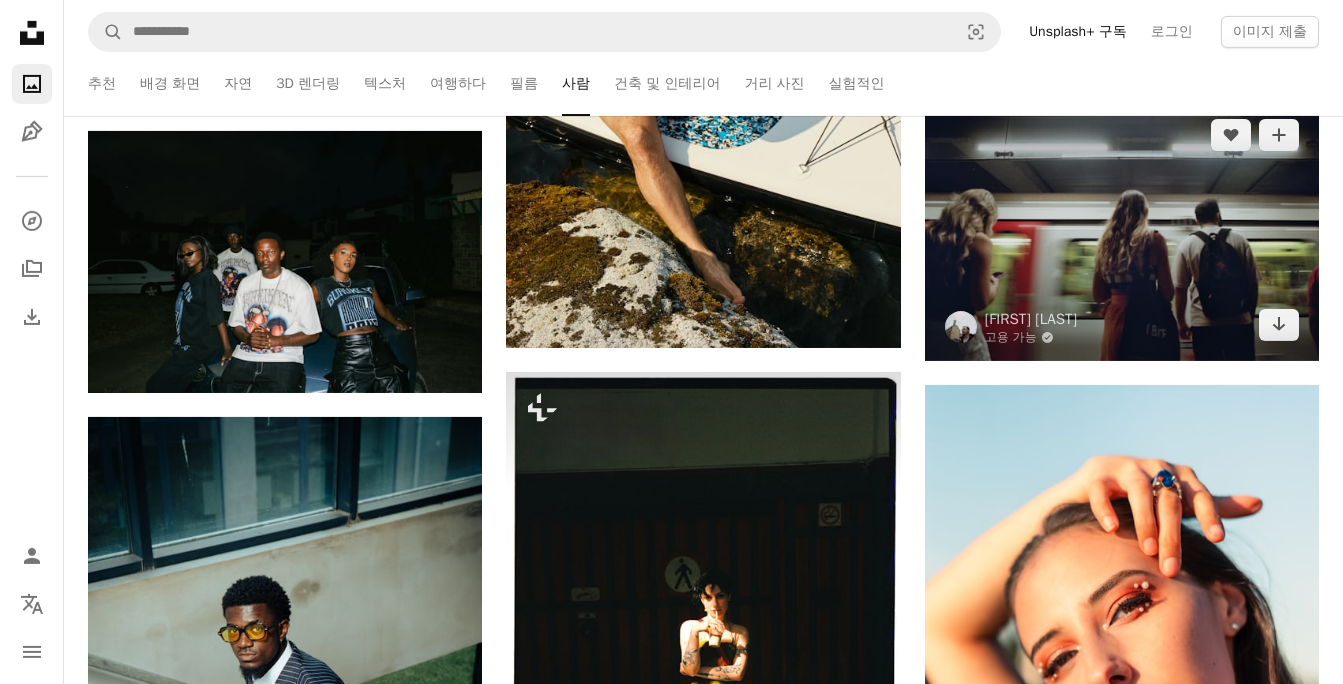 click at bounding box center [1122, 230] 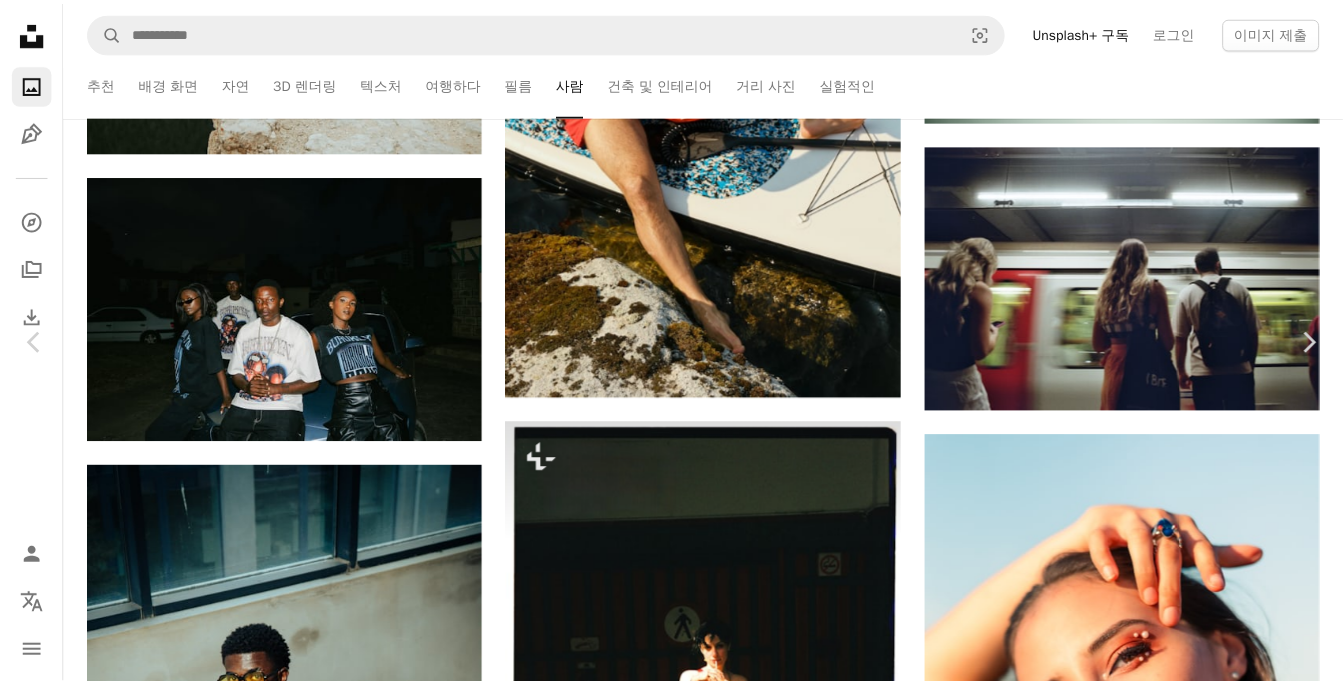 scroll, scrollTop: 2799, scrollLeft: 0, axis: vertical 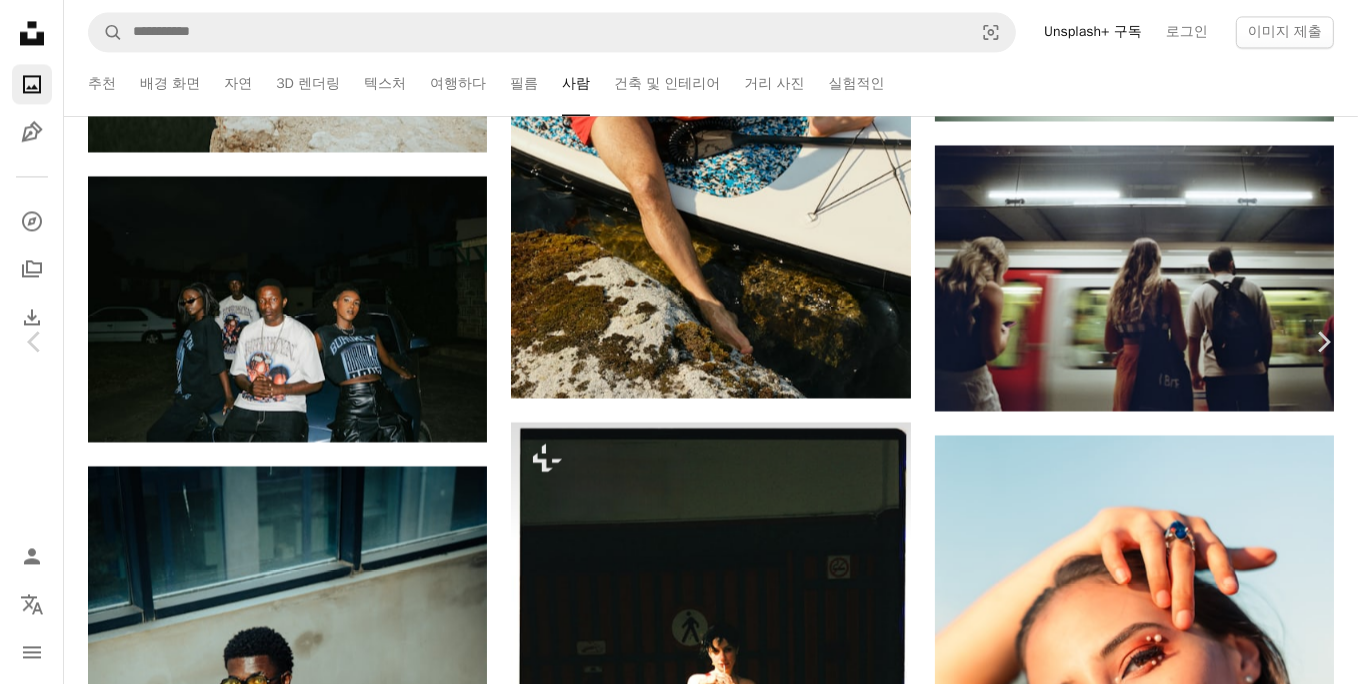click on "[FIRST] [LAST]" at bounding box center [679, 3022] 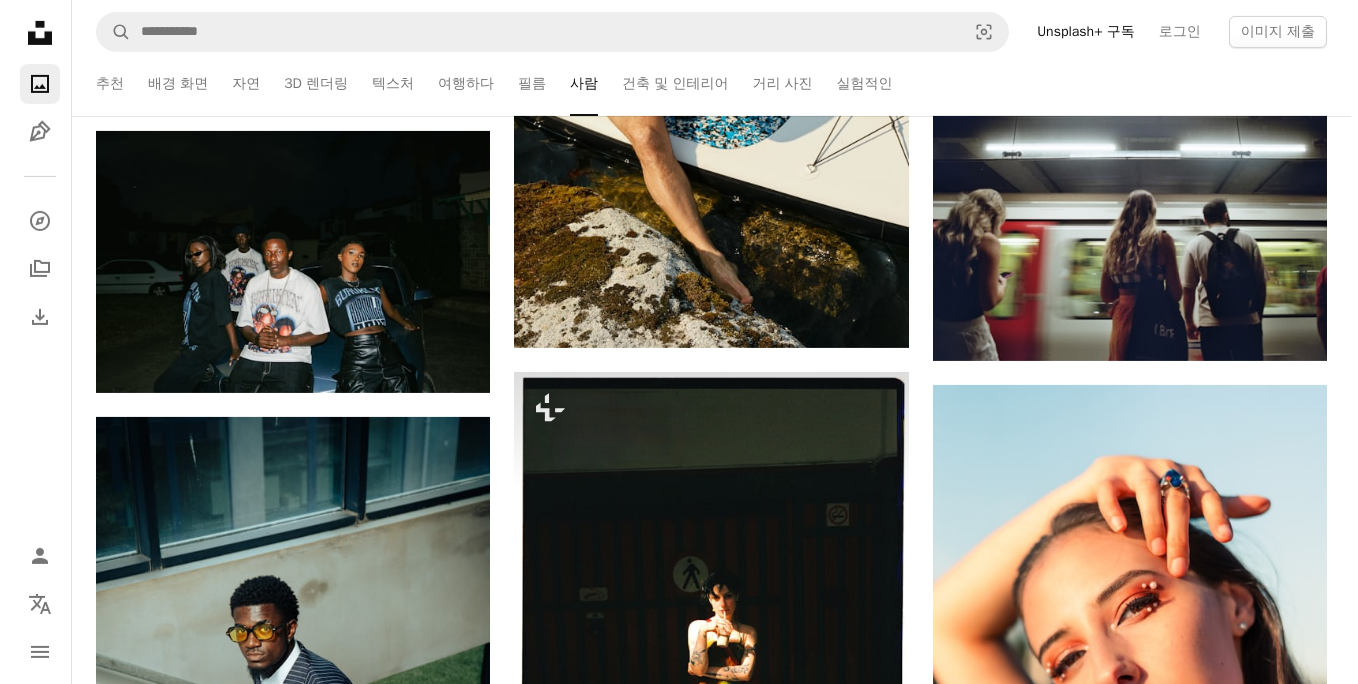 scroll, scrollTop: 3999, scrollLeft: 0, axis: vertical 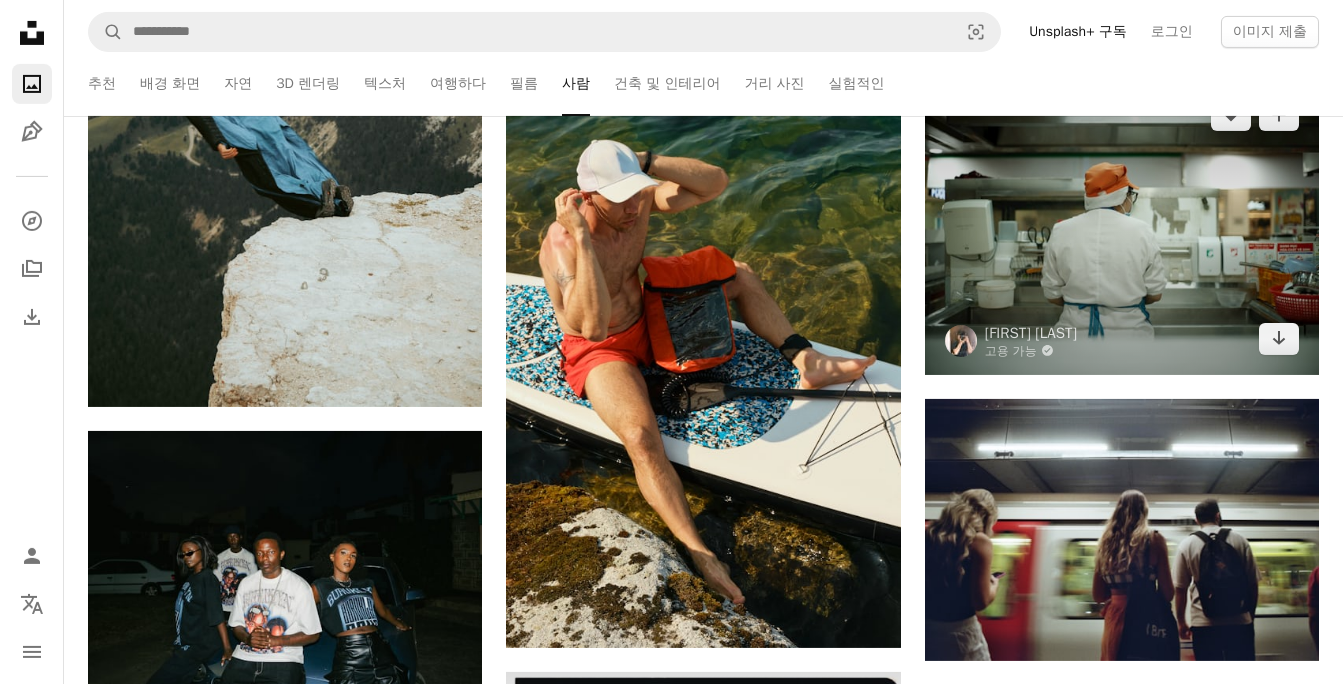 click at bounding box center (1122, 227) 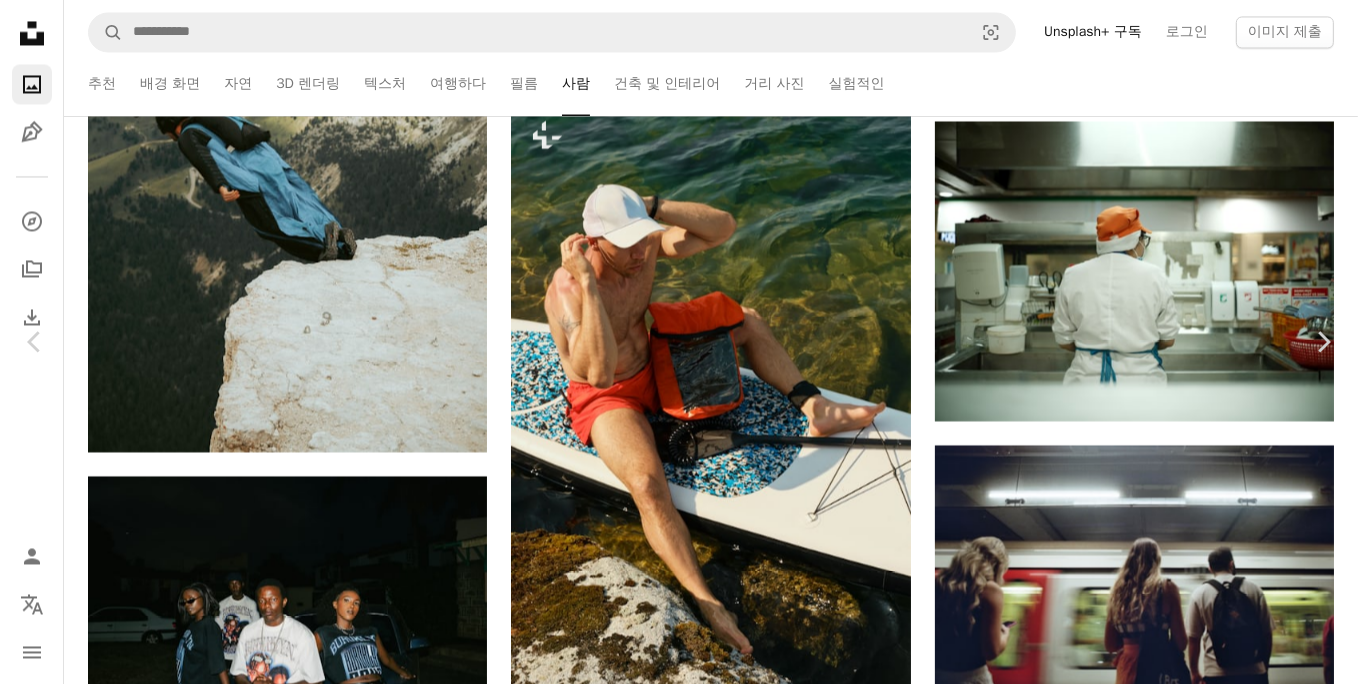 scroll, scrollTop: 3999, scrollLeft: 0, axis: vertical 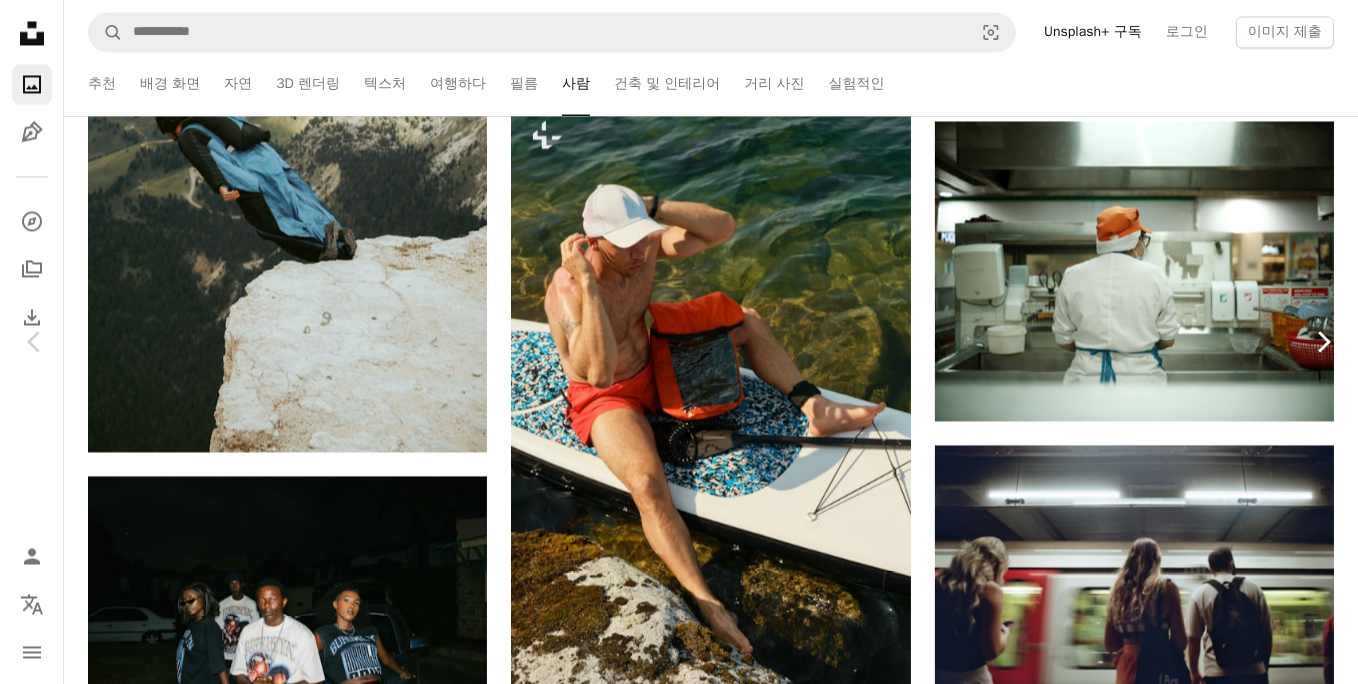 click on "Chevron right" at bounding box center (1323, 342) 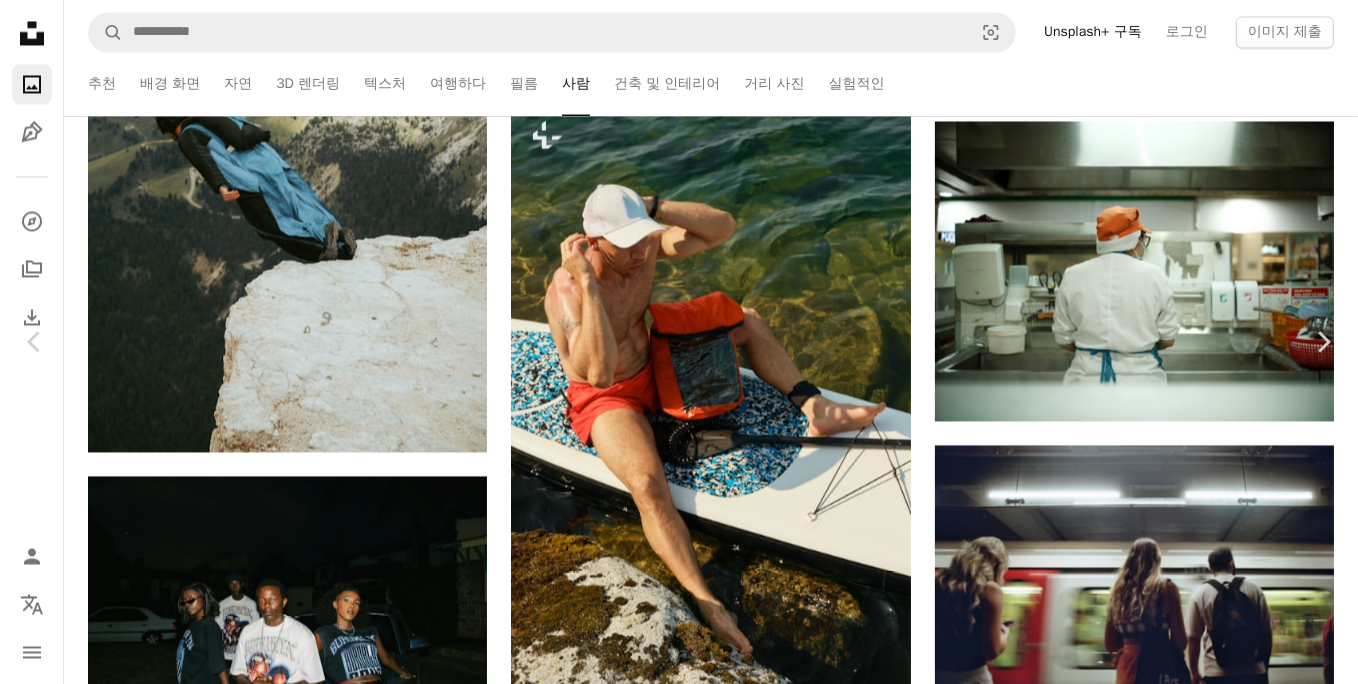 scroll, scrollTop: 0, scrollLeft: 0, axis: both 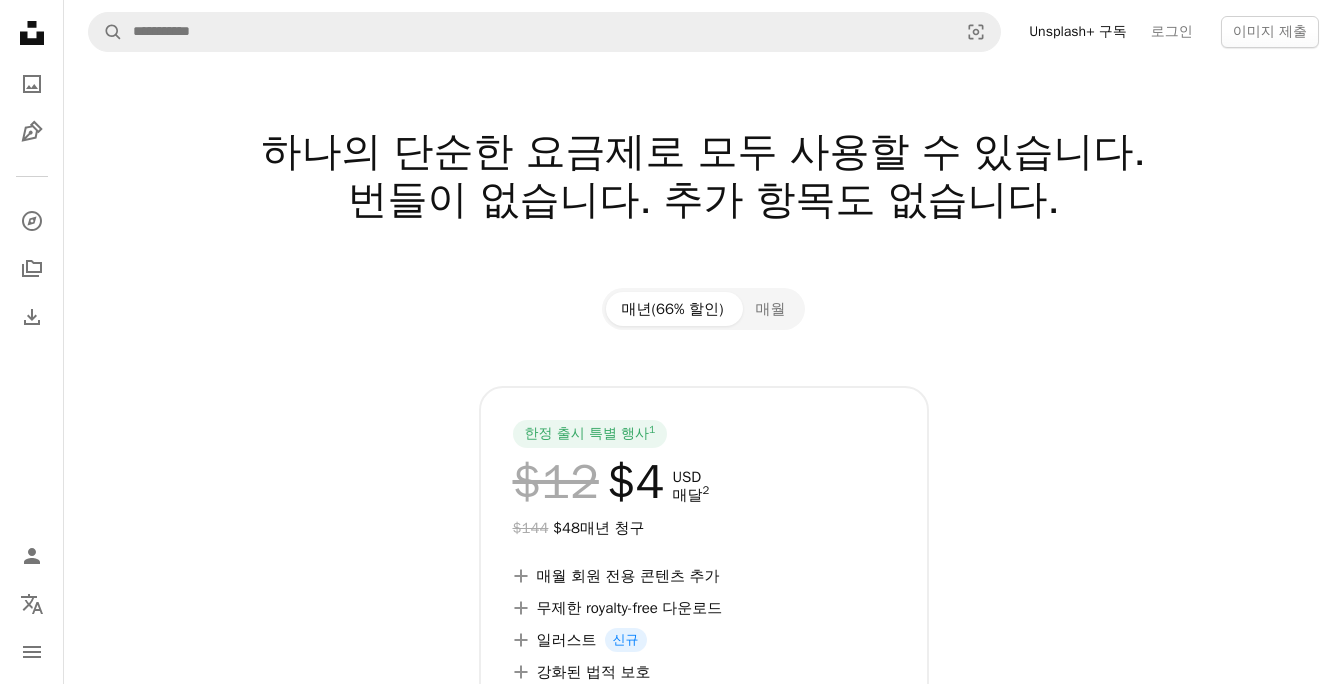 click on "하나의 단순한 요금제로 모두 사용할 수 있습니다. 번들이 없습니다. 추가 항목도 없습니다." at bounding box center (703, 200) 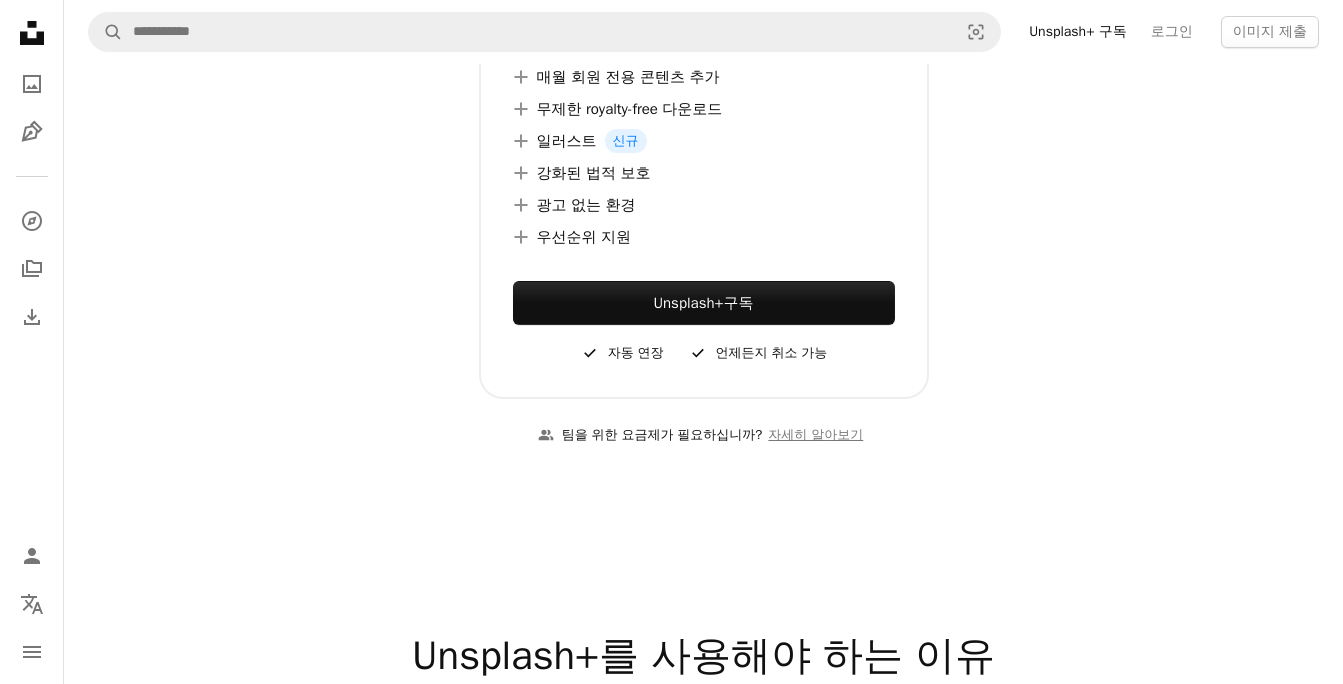 click on "한정 출시 특별 행사 1 $12   $4 USD 매달 2 $144   $48  매년 청구 A plus sign 매월 회원 전용 콘텐츠 추가 A plus sign 무제한 royalty-free 다운로드 A plus sign 일러스트  신규 A plus sign 강화된 법적 보호 A plus sign 광고 없는 환경 A plus sign 우선순위 지원 Unsplash+  구독 A checkmark 자동 연장 A checkmark 언제든지 취소 가능" at bounding box center (703, 143) 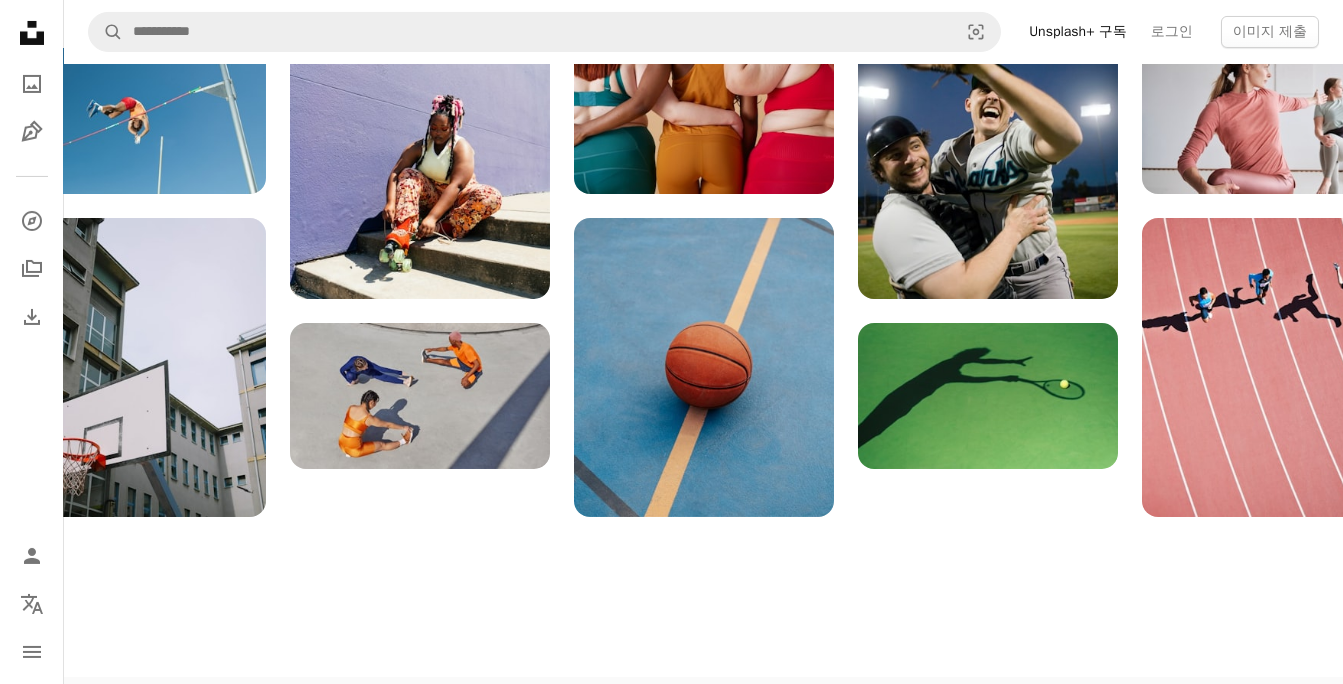 scroll, scrollTop: 2199, scrollLeft: 0, axis: vertical 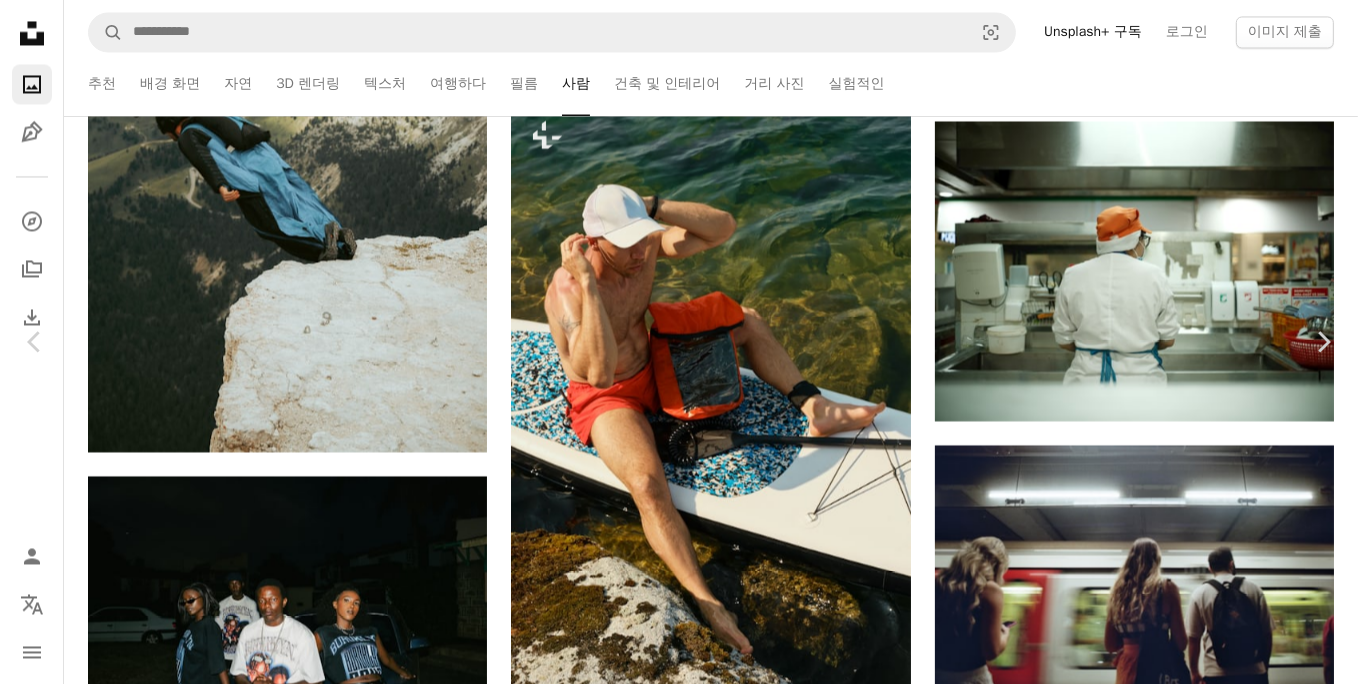 click on "[FIRST] [LAST]" at bounding box center [679, 10986] 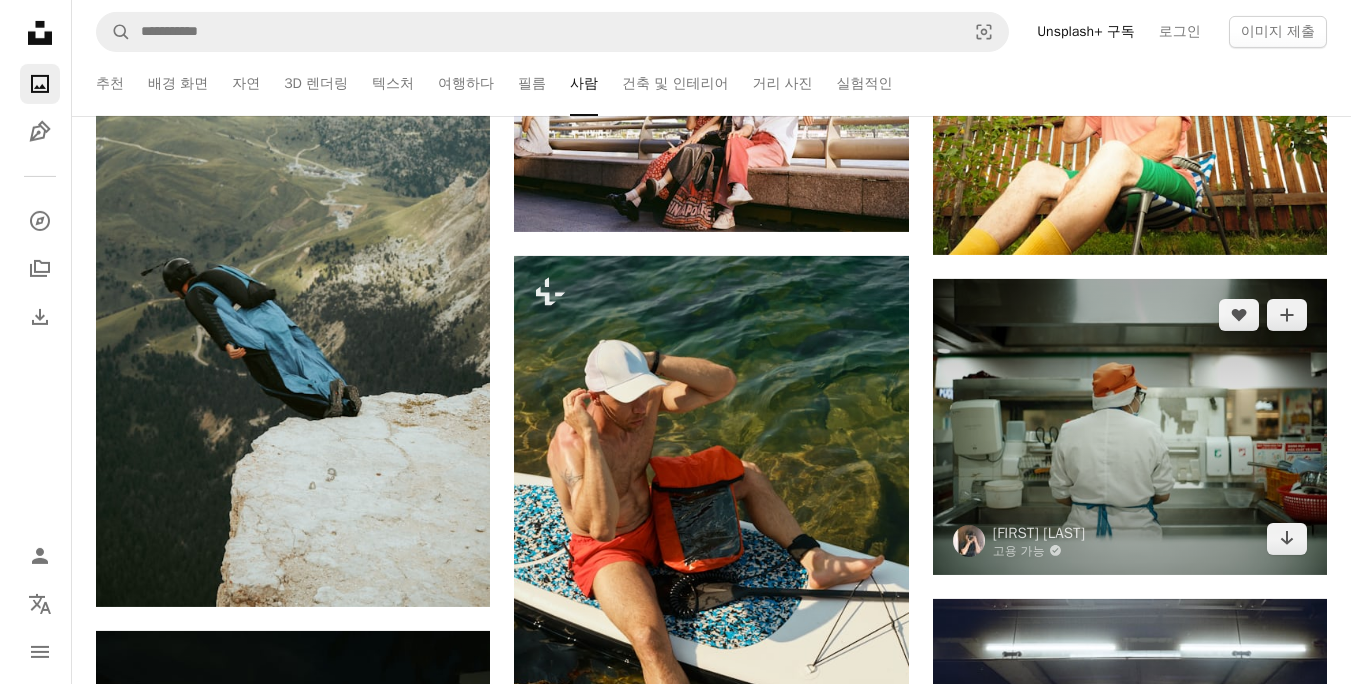 scroll, scrollTop: 3699, scrollLeft: 0, axis: vertical 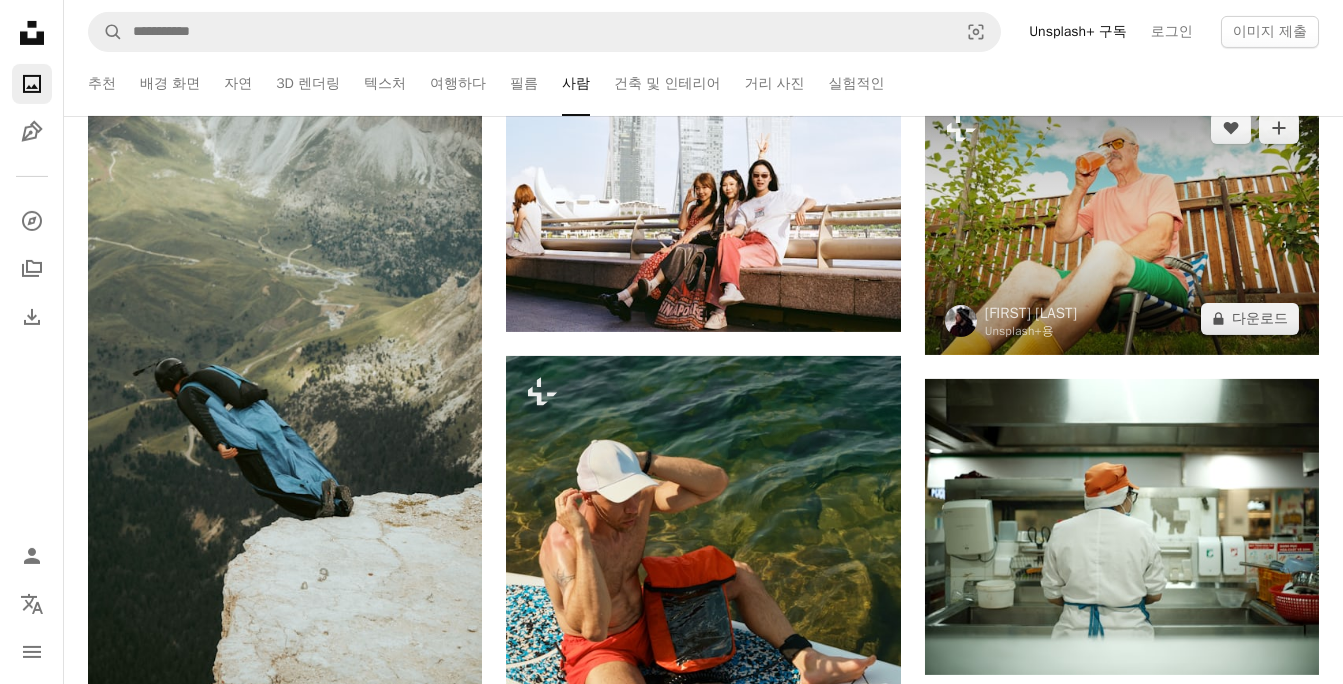 click at bounding box center [1122, 223] 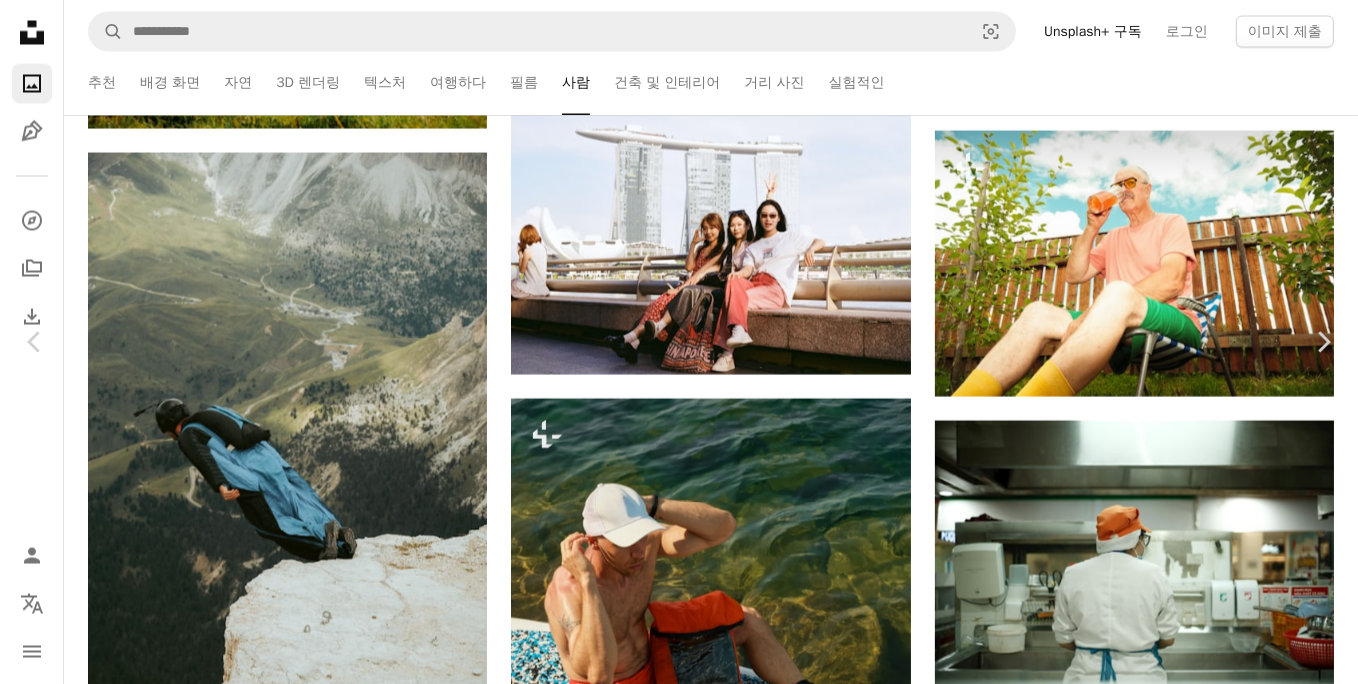 scroll, scrollTop: 4399, scrollLeft: 0, axis: vertical 